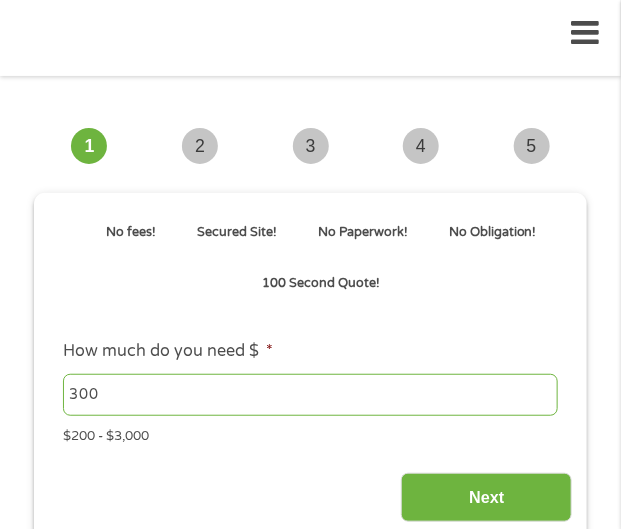 scroll, scrollTop: 39, scrollLeft: 0, axis: vertical 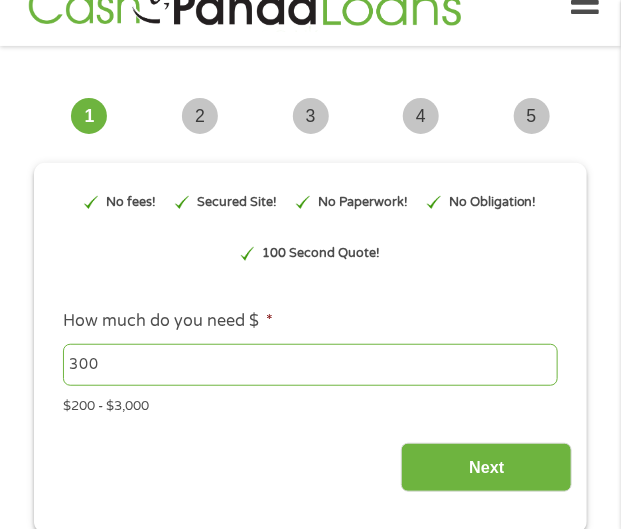 type on "EAIaIQobChMI5YuV_uiyjgMV0SNECB2nSABaEAAYAyADEgKPQvD_BwE" 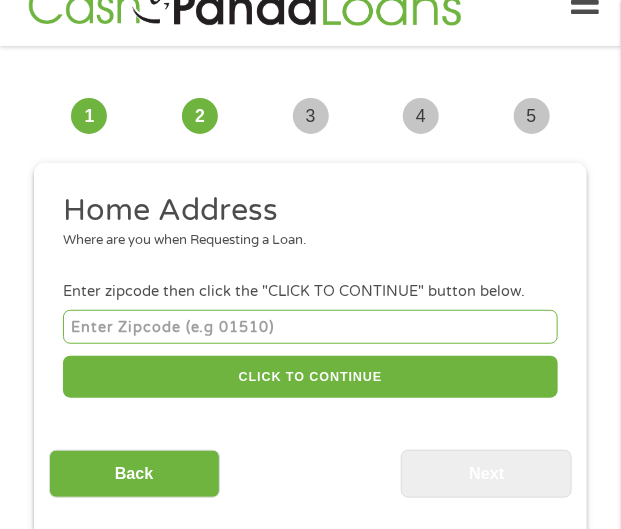 scroll, scrollTop: 0, scrollLeft: 0, axis: both 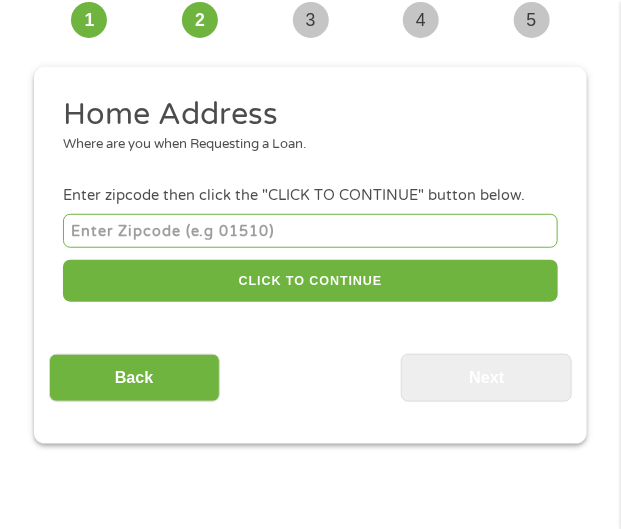 click at bounding box center (310, 230) 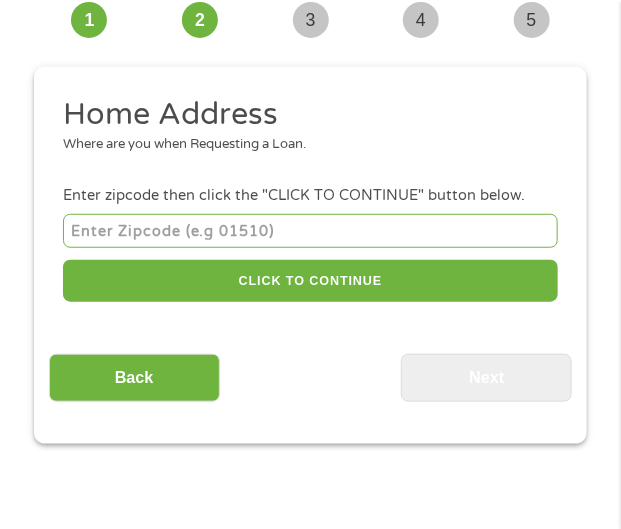 type on "93306" 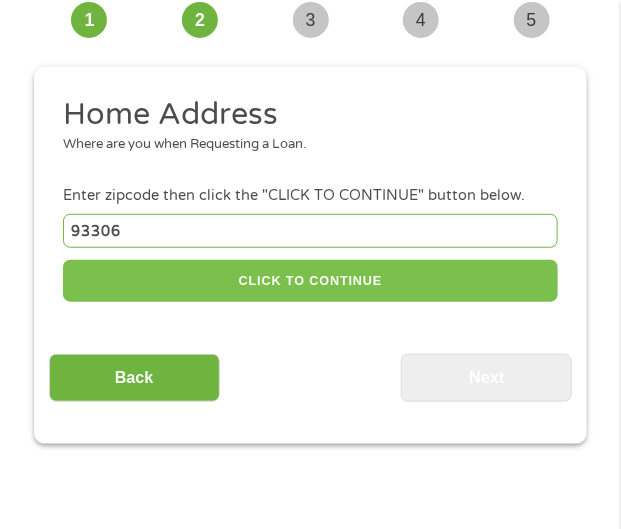 click on "CLICK TO CONTINUE" at bounding box center (310, 281) 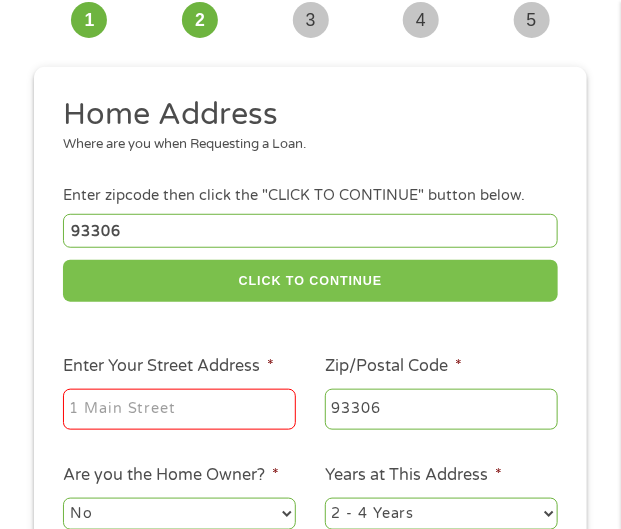 type 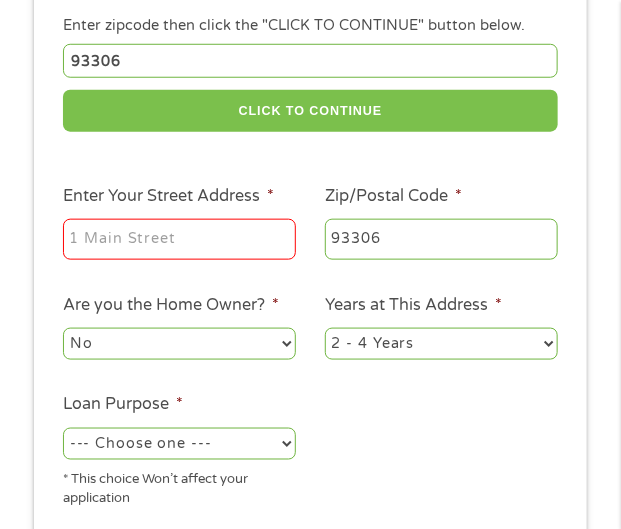 scroll, scrollTop: 415, scrollLeft: 0, axis: vertical 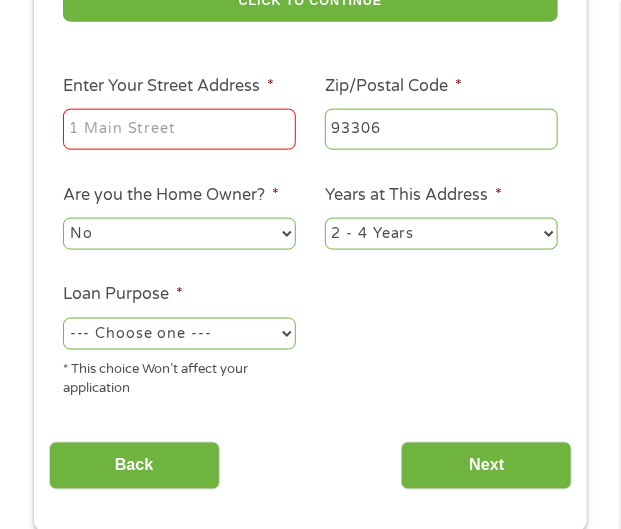 click on "Enter Your Street Address *" at bounding box center (179, 130) 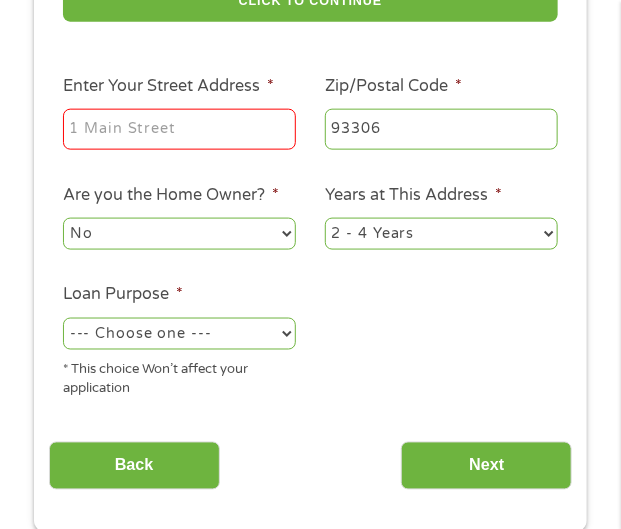 type on "1413 Royal Way" 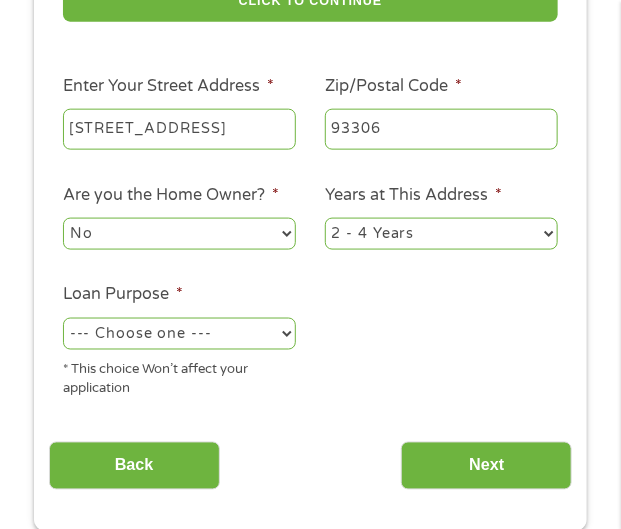 click on "No Yes" at bounding box center [179, 234] 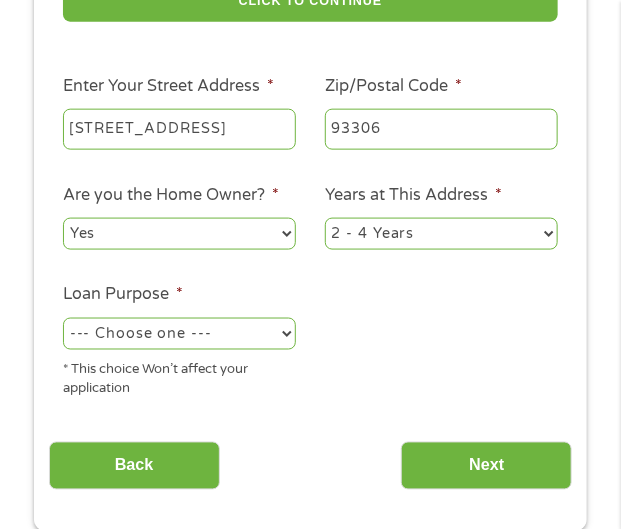 click on "No Yes" at bounding box center [179, 234] 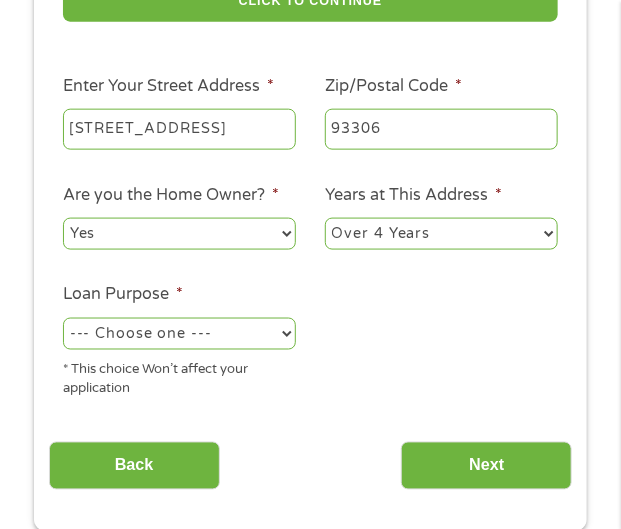 click on "1 Year or less 1 - 2 Years 2 - 4 Years Over 4 Years" at bounding box center [441, 234] 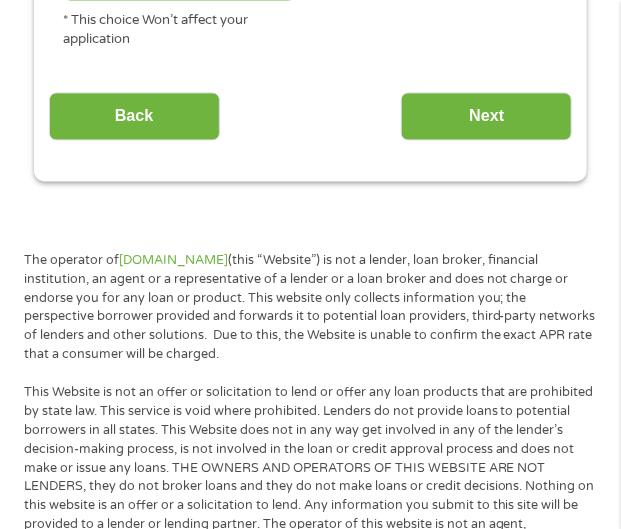 scroll, scrollTop: 774, scrollLeft: 0, axis: vertical 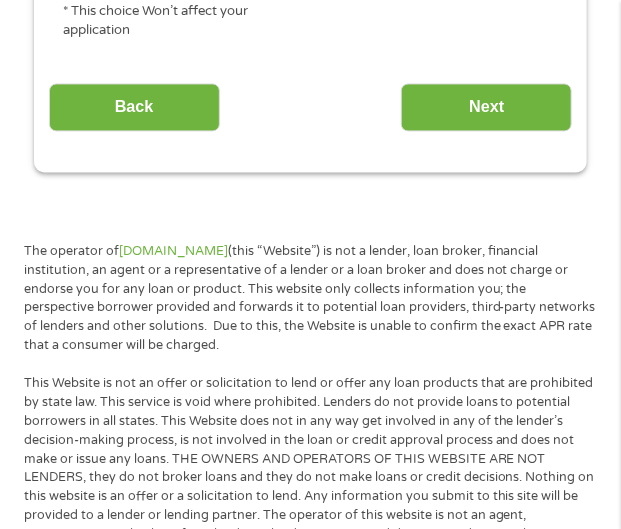 click on "--- Choose one --- Pay Bills Debt Consolidation Home Improvement Major Purchase Car Loan Short Term Cash Medical Expenses Other" at bounding box center (179, -25) 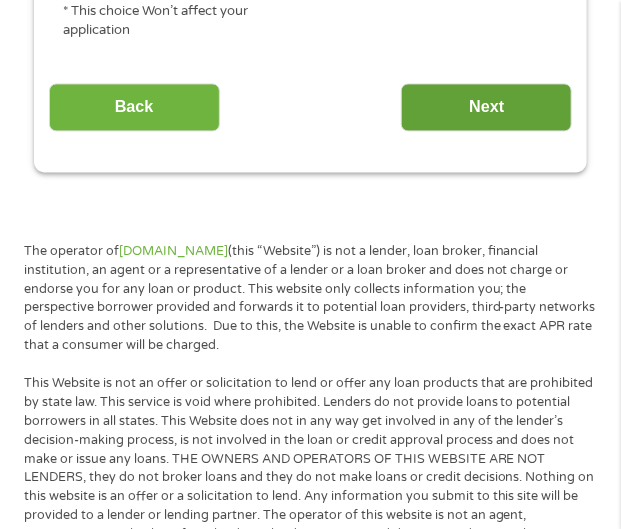 click on "Next" at bounding box center [486, 107] 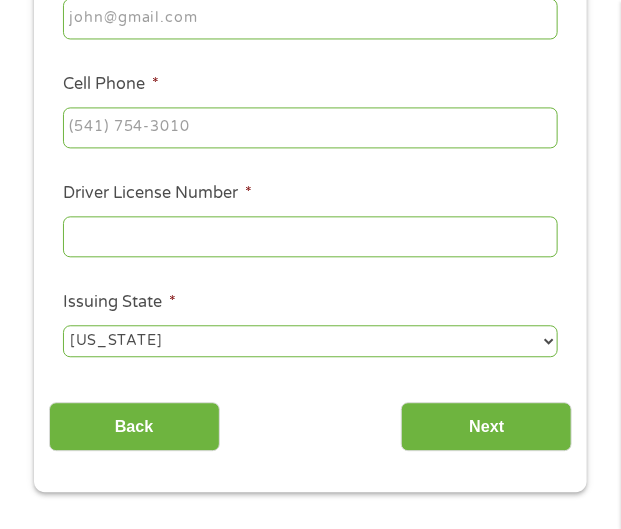 scroll, scrollTop: 15, scrollLeft: 0, axis: vertical 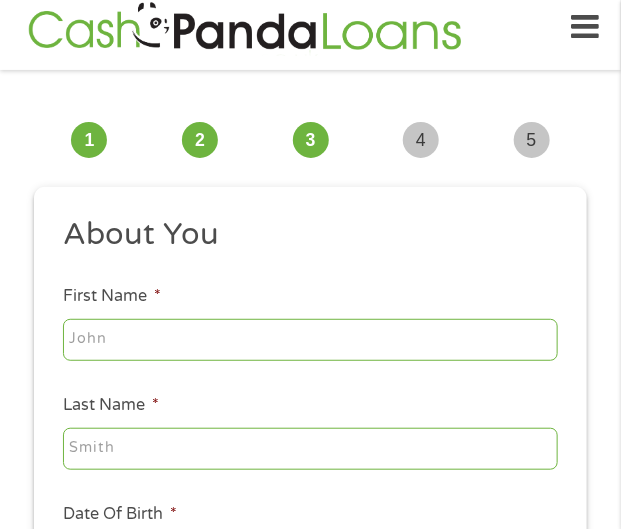 click on "First Name *" at bounding box center (310, 340) 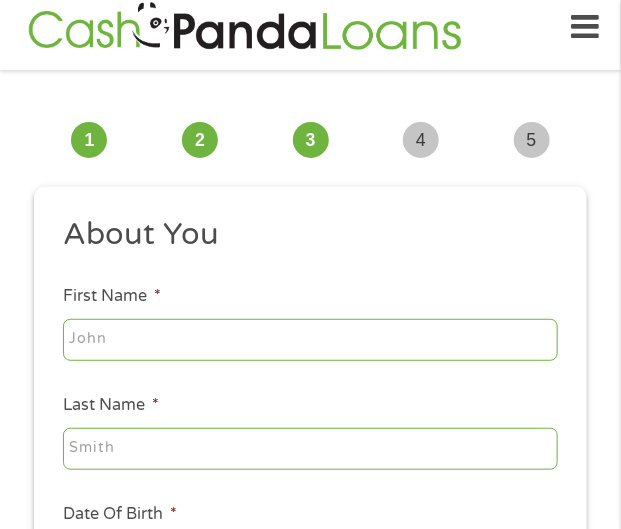 type on "Tracy" 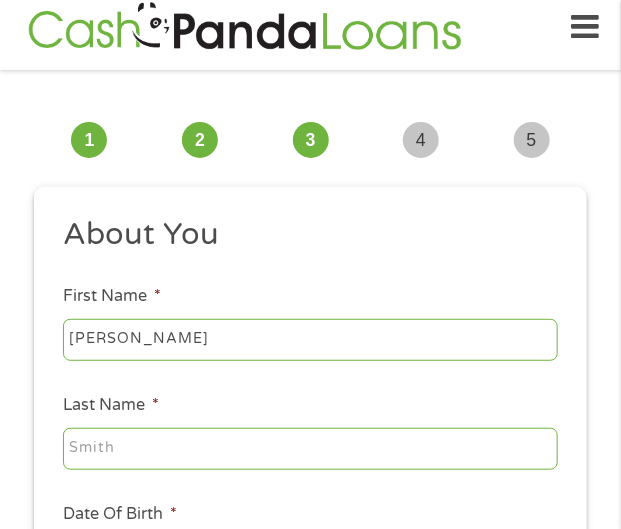 type on "Vaughn" 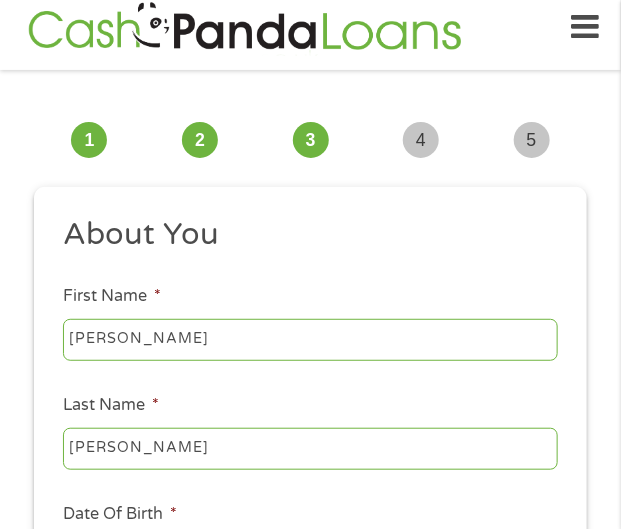 type on "22379tvaughn@gmail.com" 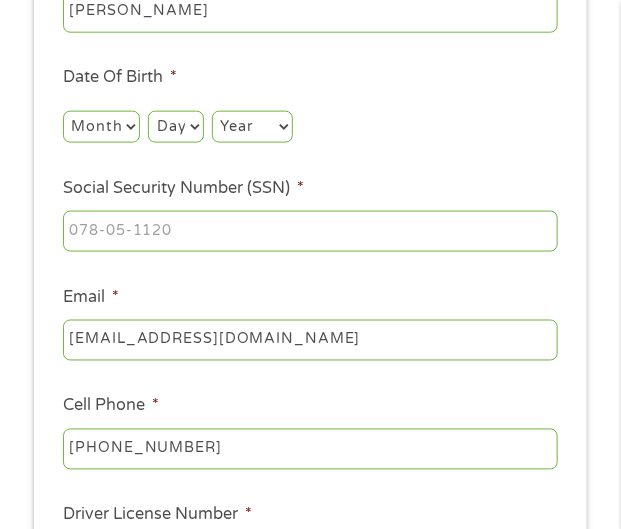 scroll, scrollTop: 455, scrollLeft: 0, axis: vertical 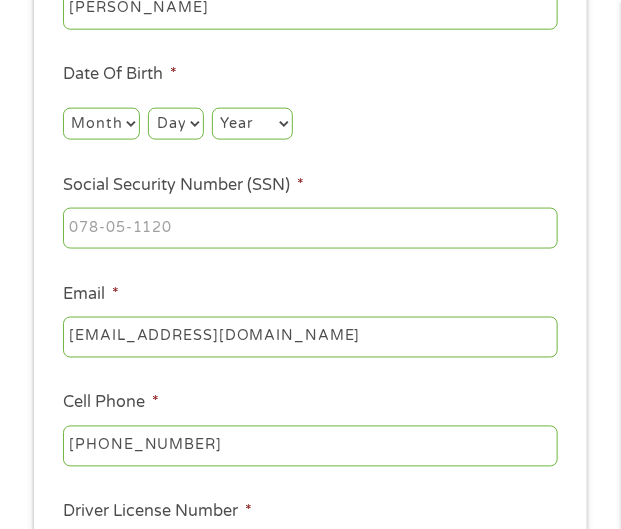click on "Month 1 2 3 4 5 6 7 8 9 10 11 12" at bounding box center [101, 124] 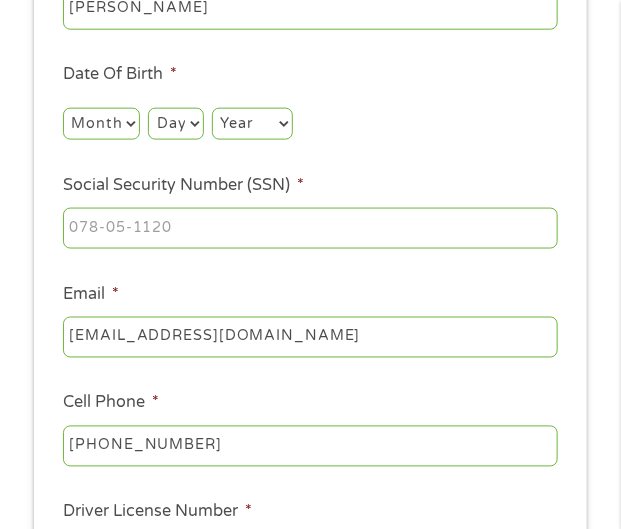 select on "2" 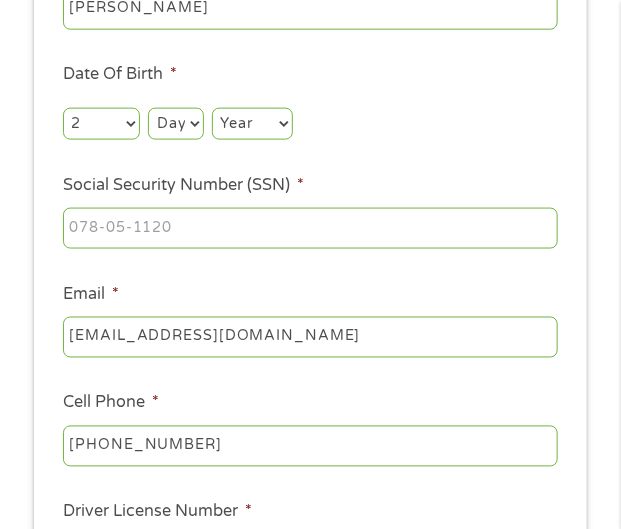 click on "Month 1 2 3 4 5 6 7 8 9 10 11 12" at bounding box center [101, 124] 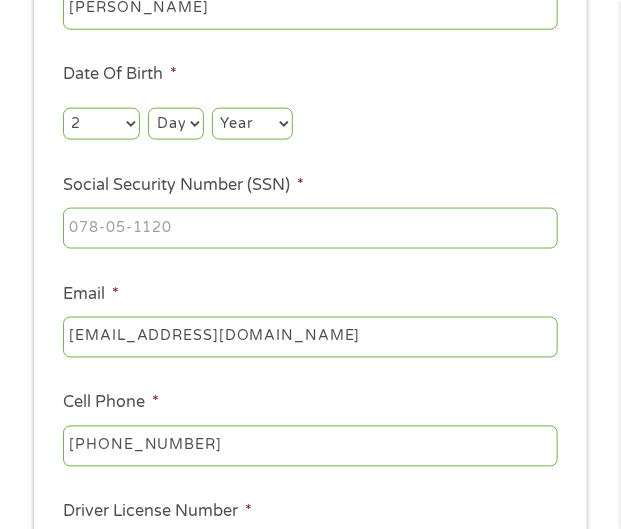 click on "Day 1 2 3 4 5 6 7 8 9 10 11 12 13 14 15 16 17 18 19 20 21 22 23 24 25 26 27 28 29 30 31" at bounding box center [175, 124] 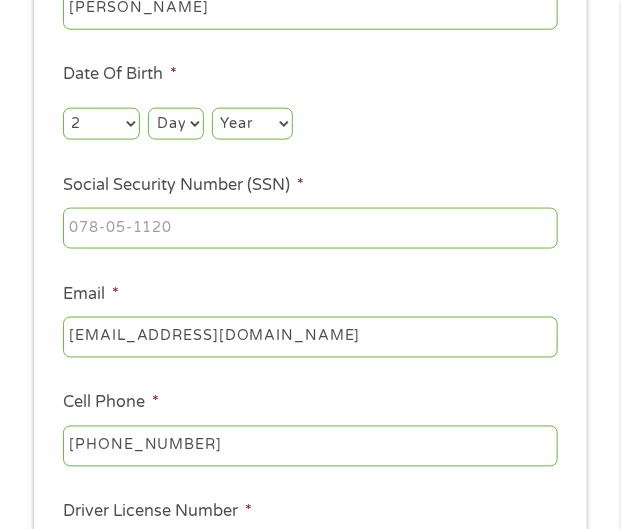 select on "23" 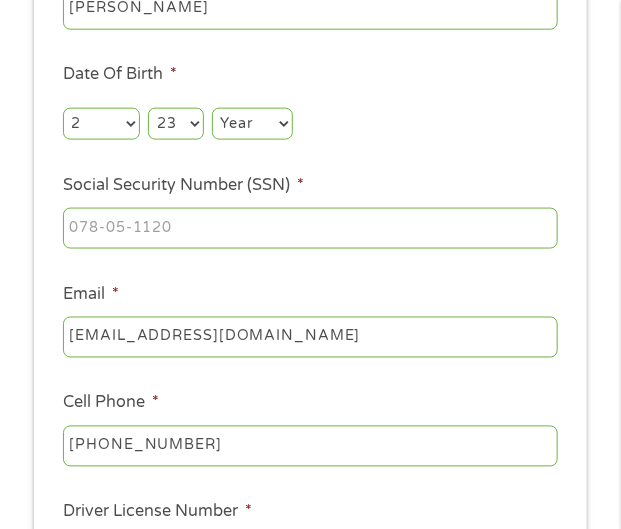 click on "Day 1 2 3 4 5 6 7 8 9 10 11 12 13 14 15 16 17 18 19 20 21 22 23 24 25 26 27 28 29 30 31" at bounding box center (175, 124) 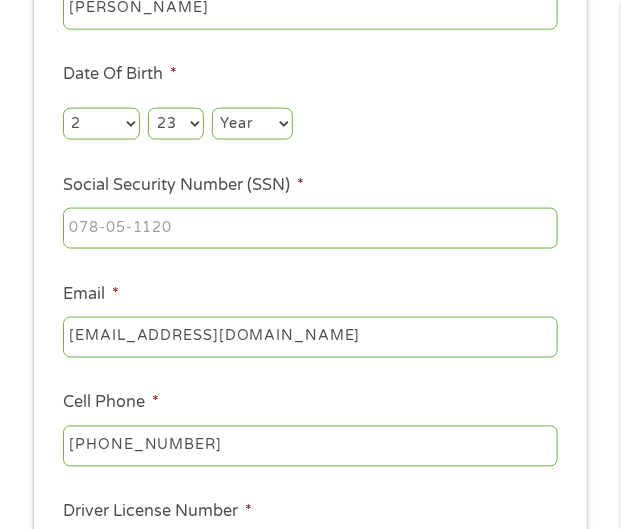 click on "Year 2007 2006 2005 2004 2003 2002 2001 2000 1999 1998 1997 1996 1995 1994 1993 1992 1991 1990 1989 1988 1987 1986 1985 1984 1983 1982 1981 1980 1979 1978 1977 1976 1975 1974 1973 1972 1971 1970 1969 1968 1967 1966 1965 1964 1963 1962 1961 1960 1959 1958 1957 1956 1955 1954 1953 1952 1951 1950 1949 1948 1947 1946 1945 1944 1943 1942 1941 1940 1939 1938 1937 1936 1935 1934 1933 1932 1931 1930 1929 1928 1927 1926 1925 1924 1923 1922 1921 1920" at bounding box center (252, 124) 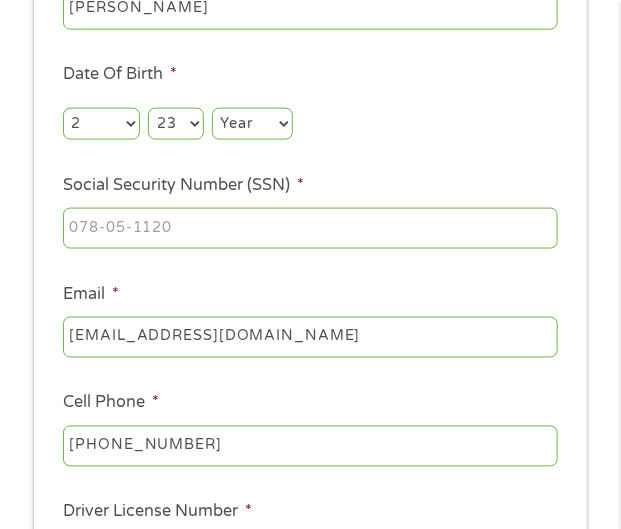 select on "1979" 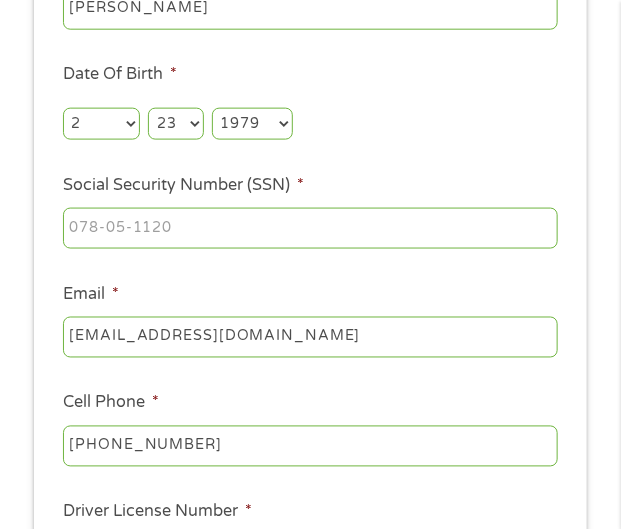 click on "Year 2007 2006 2005 2004 2003 2002 2001 2000 1999 1998 1997 1996 1995 1994 1993 1992 1991 1990 1989 1988 1987 1986 1985 1984 1983 1982 1981 1980 1979 1978 1977 1976 1975 1974 1973 1972 1971 1970 1969 1968 1967 1966 1965 1964 1963 1962 1961 1960 1959 1958 1957 1956 1955 1954 1953 1952 1951 1950 1949 1948 1947 1946 1945 1944 1943 1942 1941 1940 1939 1938 1937 1936 1935 1934 1933 1932 1931 1930 1929 1928 1927 1926 1925 1924 1923 1922 1921 1920" at bounding box center [252, 124] 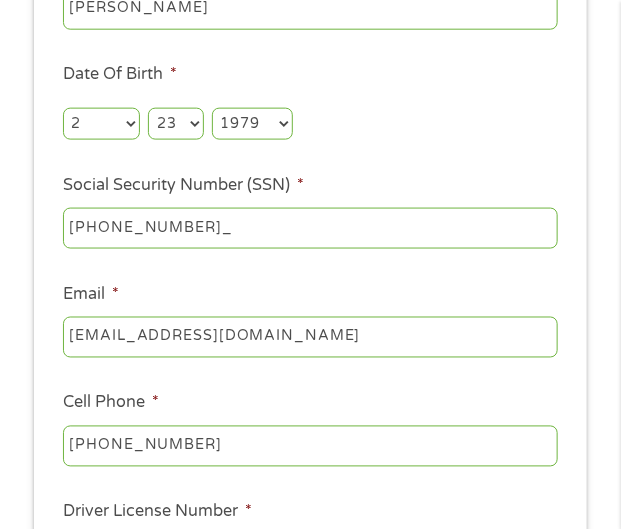type on "549-63-9659" 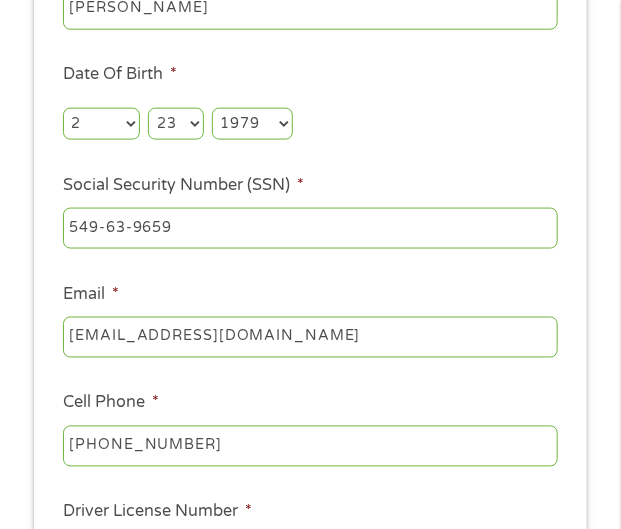 click on "Email *
22379tvaughn@gmail.com" at bounding box center (311, 322) 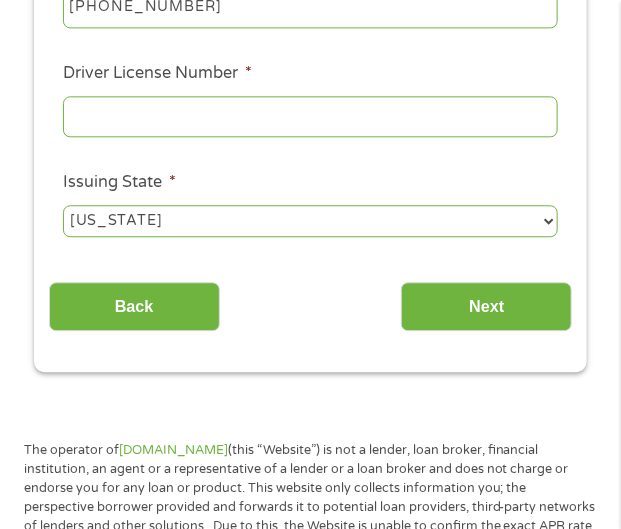 scroll, scrollTop: 934, scrollLeft: 0, axis: vertical 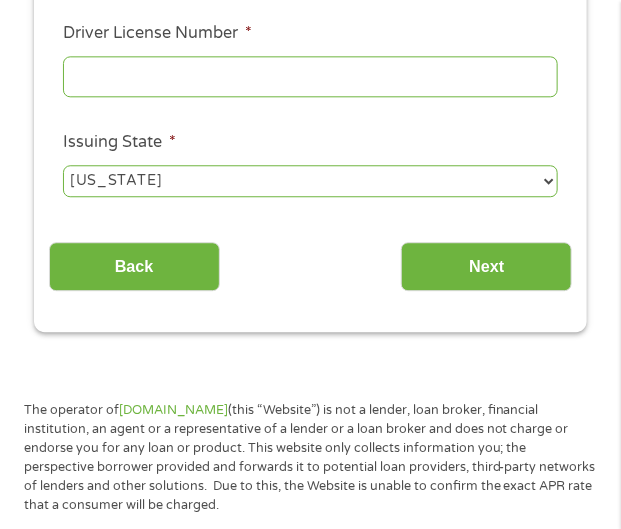 click on "Driver License Number *" at bounding box center (310, 77) 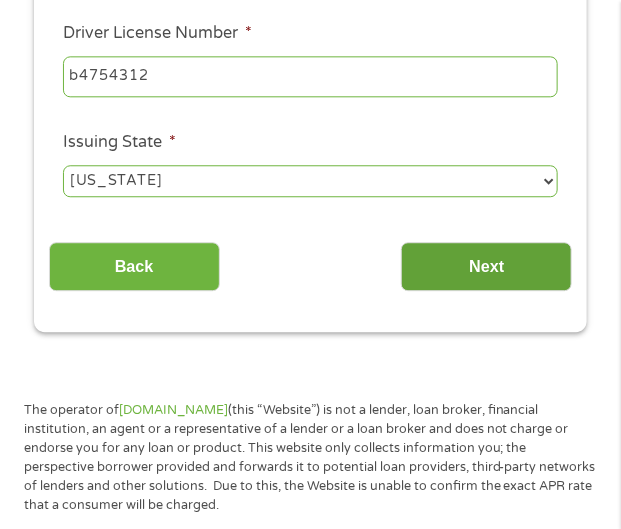 type on "b4754312" 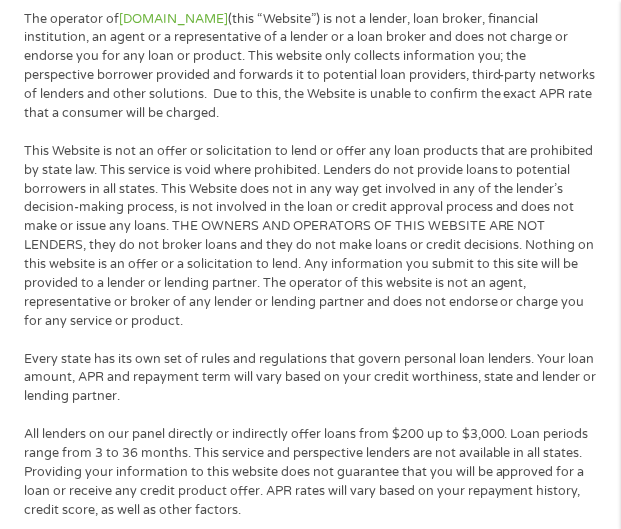 scroll, scrollTop: 8, scrollLeft: 8, axis: both 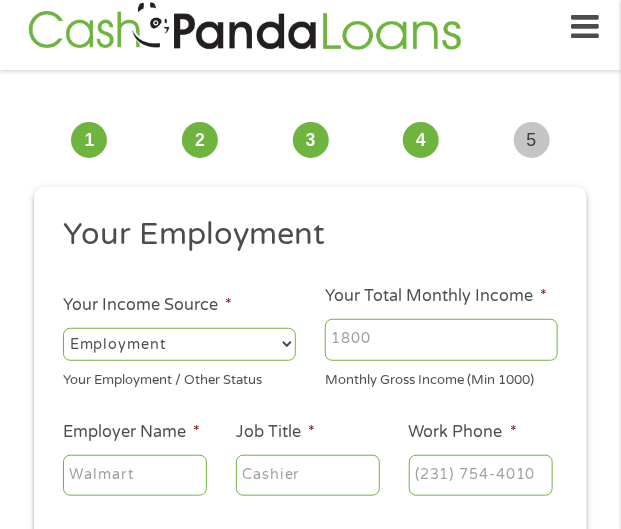 click on "Monthly Gross Income (Min 1000)" at bounding box center [441, 377] 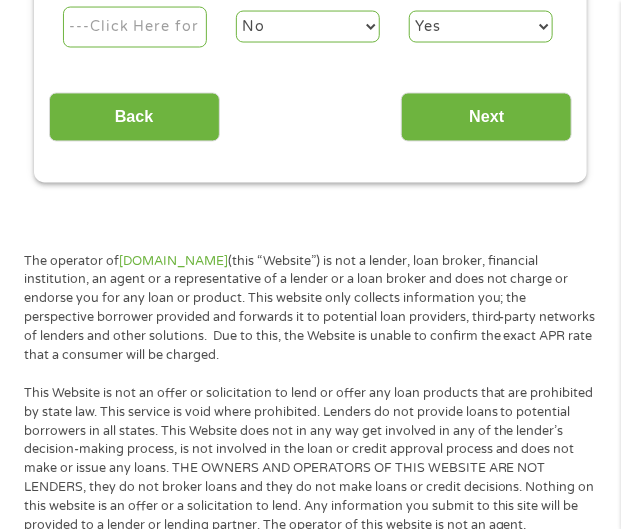 scroll, scrollTop: 694, scrollLeft: 0, axis: vertical 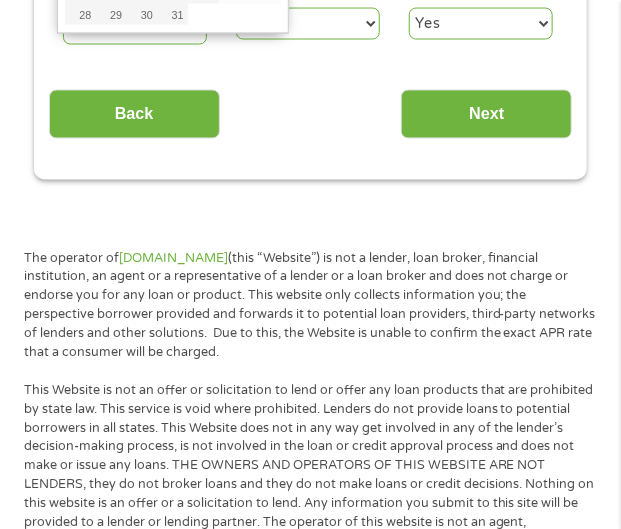 click on "Next Pay Date (DD/MM/YYYY) *" at bounding box center [135, 25] 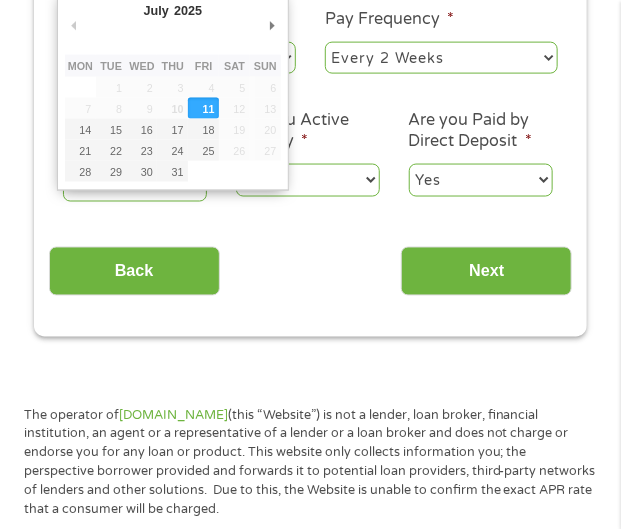 scroll, scrollTop: 535, scrollLeft: 0, axis: vertical 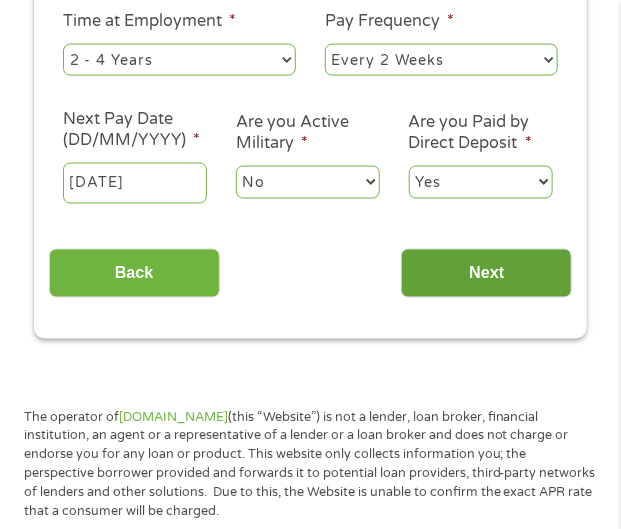 click on "Next" at bounding box center [486, 273] 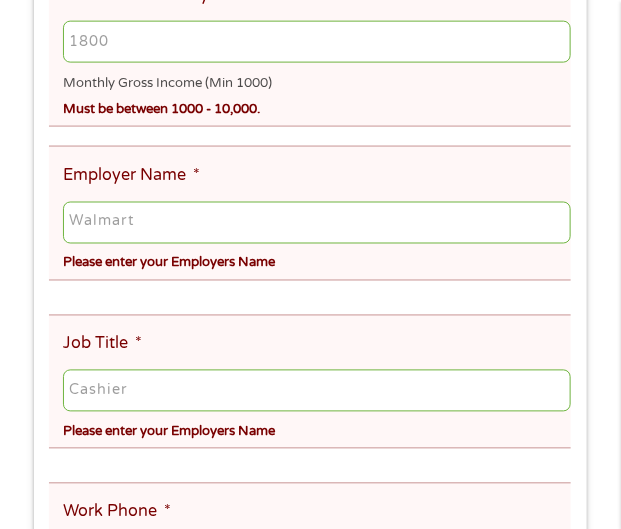 scroll, scrollTop: 8, scrollLeft: 8, axis: both 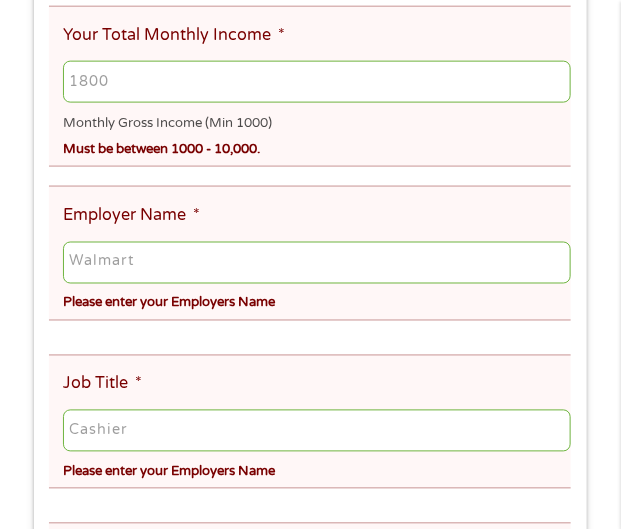 click on "Your Total Monthly Income *" at bounding box center (317, 82) 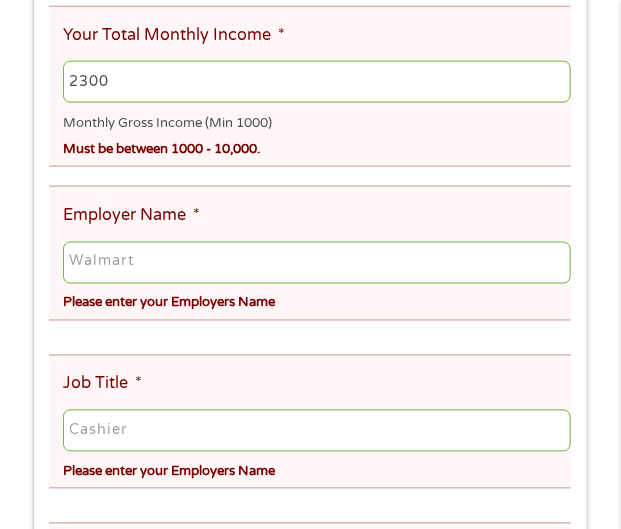 type on "2300" 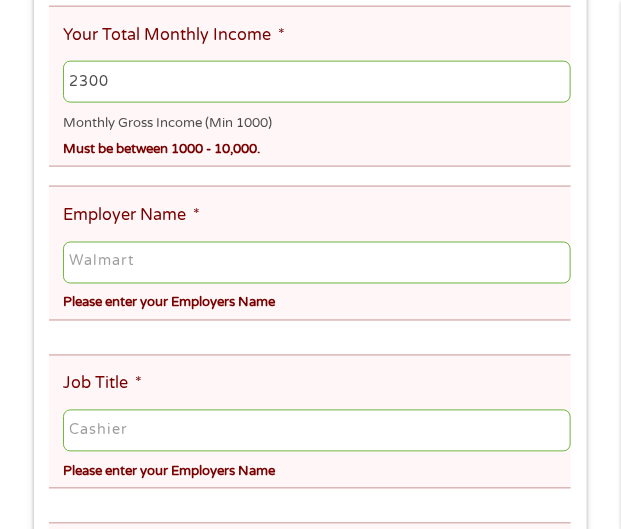 type on "i" 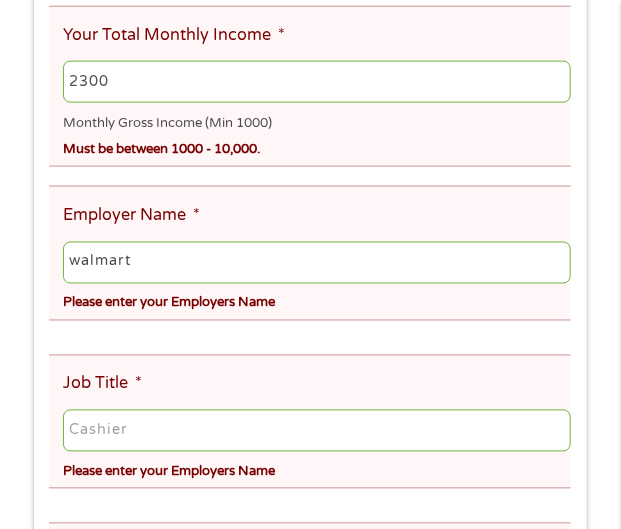 type on "walmart" 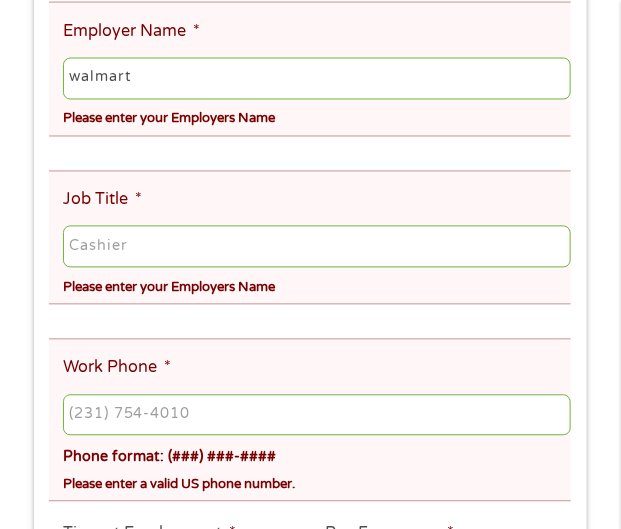scroll, scrollTop: 774, scrollLeft: 0, axis: vertical 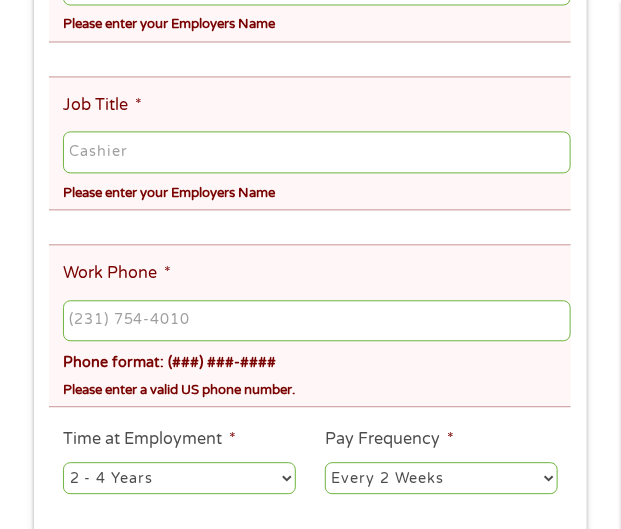 click on "Job Title *" at bounding box center [317, 152] 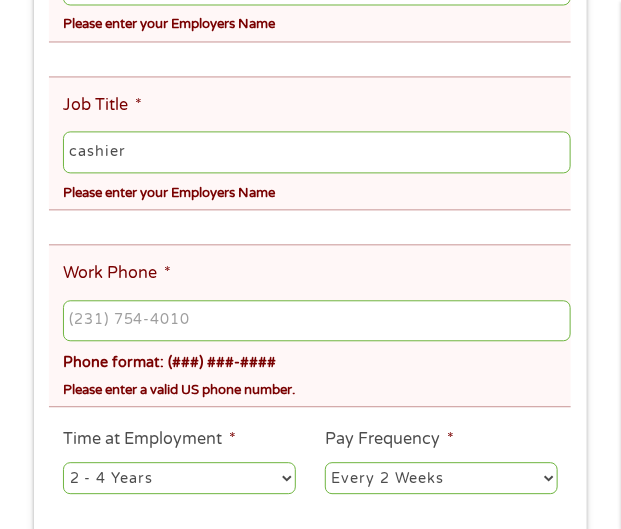 type on "cashier" 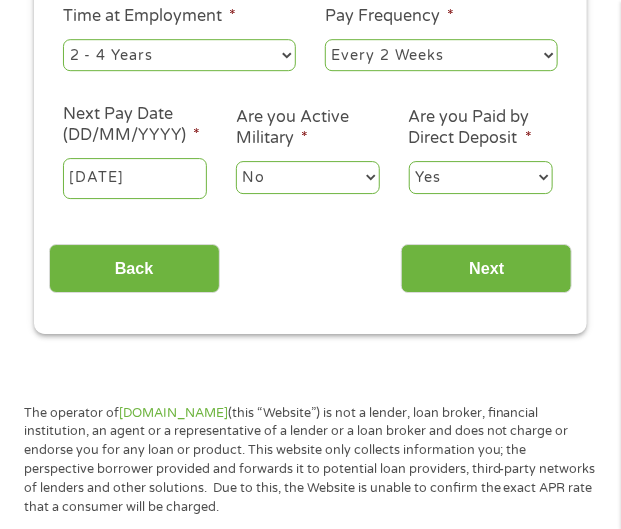 scroll, scrollTop: 1214, scrollLeft: 0, axis: vertical 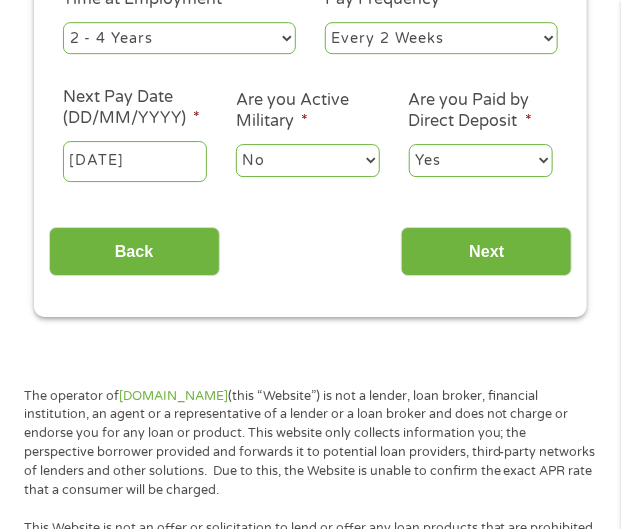 click on "(___) ___-____" at bounding box center (317, -119) 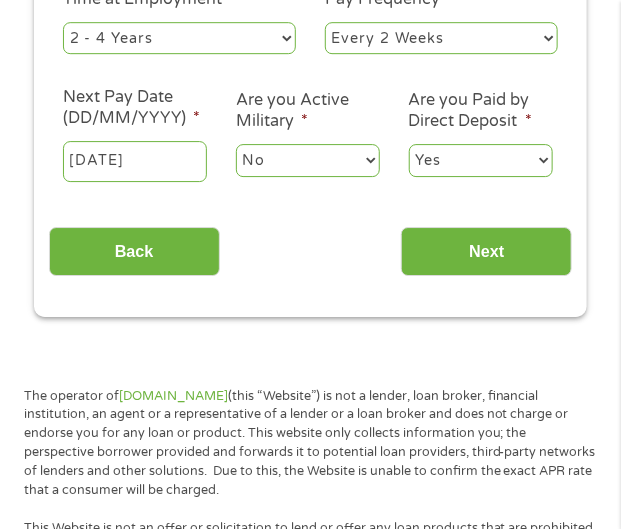 type on "(661) 308-8520" 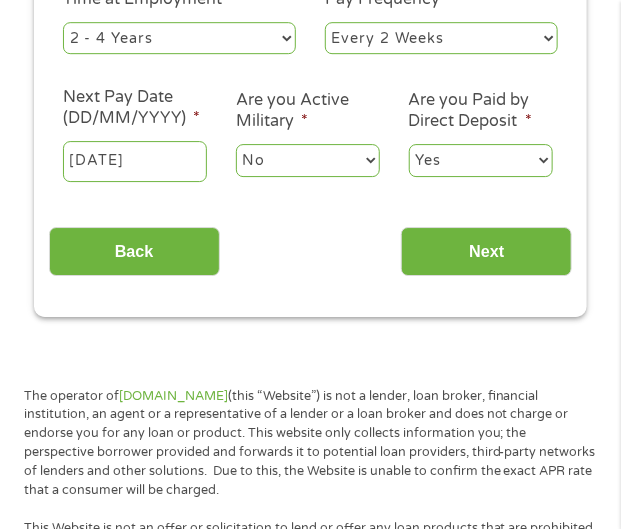 click on "Your Employment Your Income Source * --- Choose one --- Employment Self Employed Benefits Your Employment / Other Status Your Total Monthly Income * 2300 Monthly Gross Income (Min 1000) Must be between 1000 - 10,000. This field is hidden when viewing the form Other Income * 0 Pension, Spouse & any Other Income Employer Name * walmart Please enter your Employers Name Job Title * cashier Please enter your Employers Name Work Phone * (661) 308-8520 Phone format: (###) ###-#### Please enter a valid US phone number. Time at Employment * --- Choose one --- 1 Year or less 1 - 2 Years 2 - 4 Years Over 4 Years Pay Frequency * --- Choose one --- Every 2 Weeks Every Week Monthly Semi-Monthly Next Pay Date (DD/MM/YYYY) * 11/07/2025 Are you Active Military * No Yes Are you Paid by Direct Deposit * Yes No" at bounding box center [311, -355] 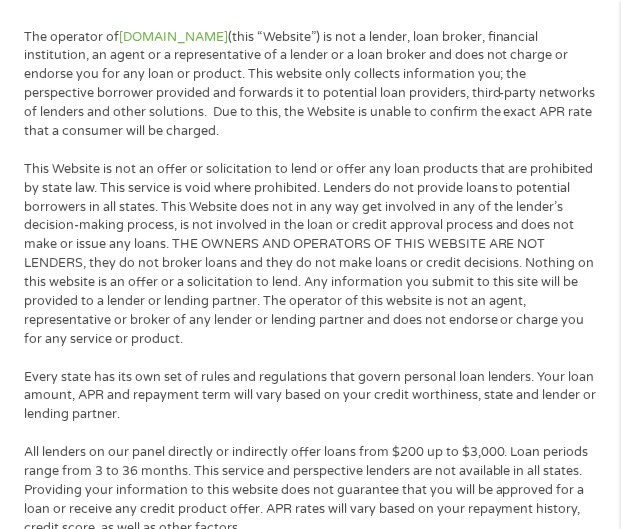 scroll, scrollTop: 1654, scrollLeft: 0, axis: vertical 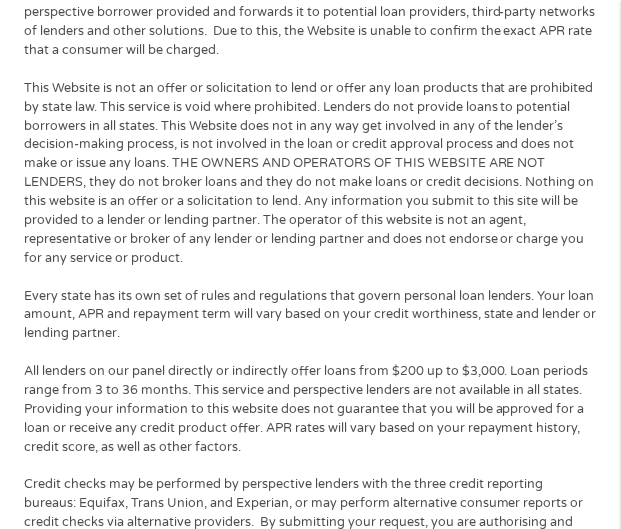 click on "Next" at bounding box center [486, -189] 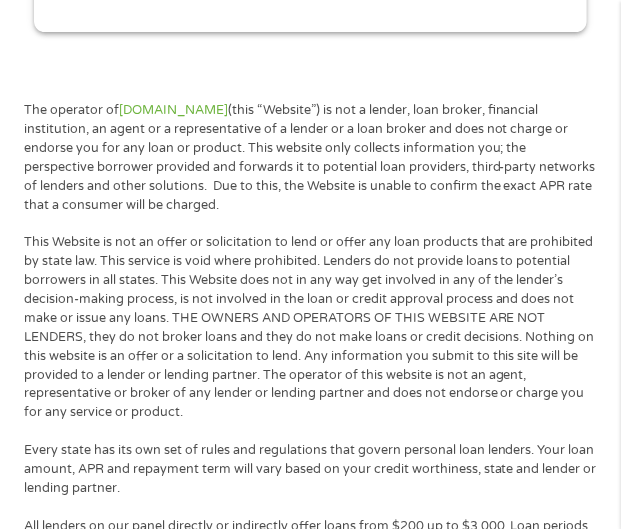 scroll, scrollTop: 8, scrollLeft: 8, axis: both 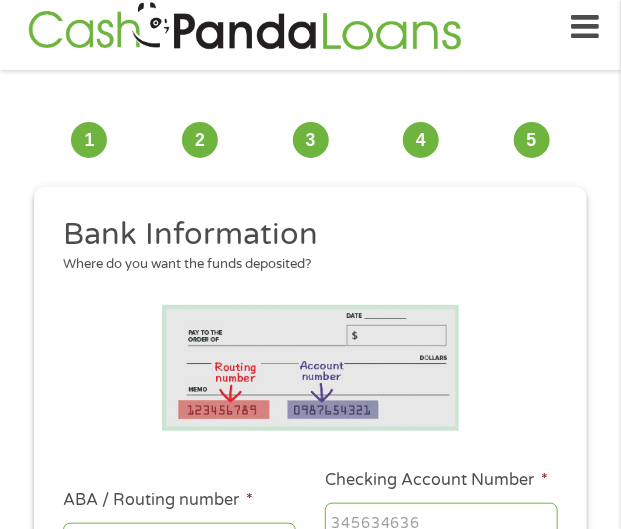 click on "1         Start   2         Your Home   3         About You   4         Employment   5         Banking   6" at bounding box center [310, 139] 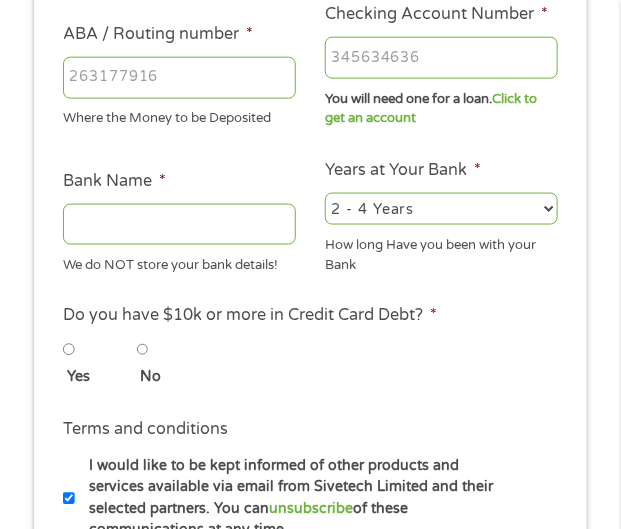 scroll, scrollTop: 535, scrollLeft: 0, axis: vertical 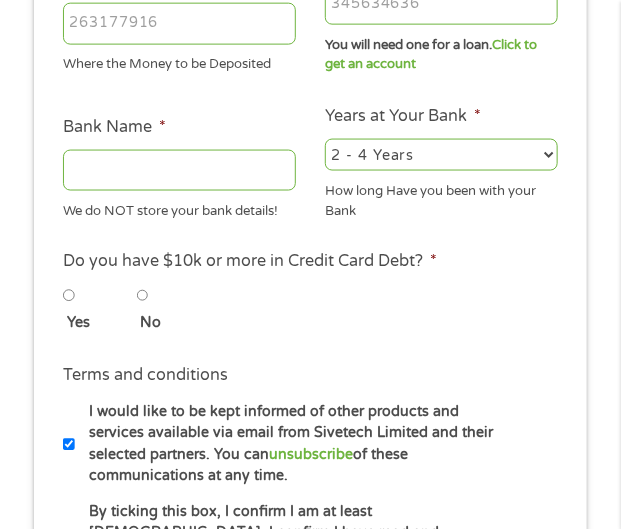click on "ABA / Routing number *" at bounding box center (179, 24) 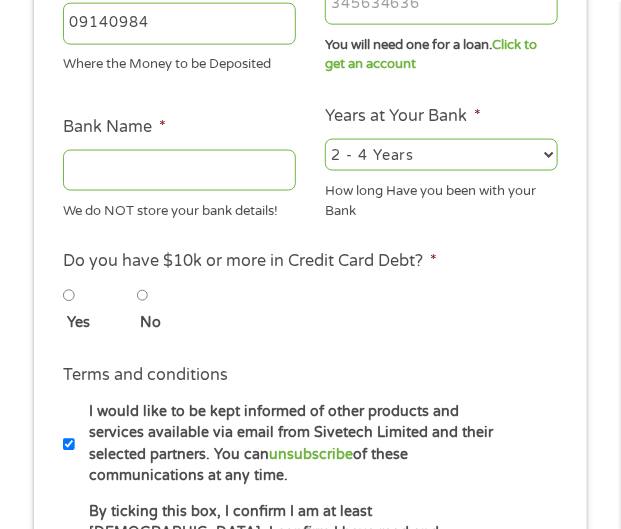 type on "091409843" 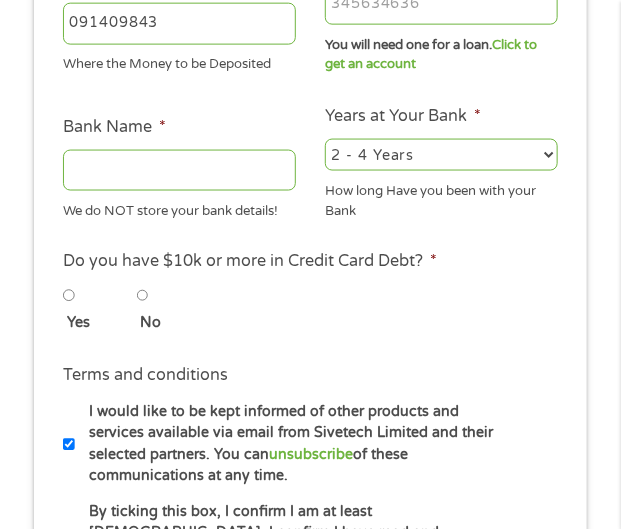 type on "METABANK" 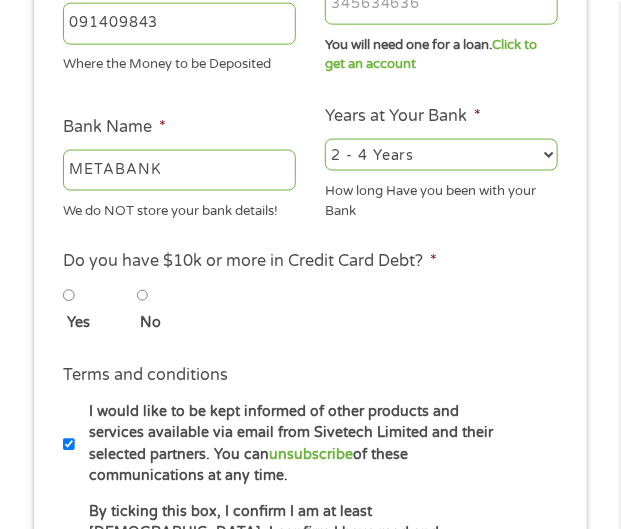 type on "091409843" 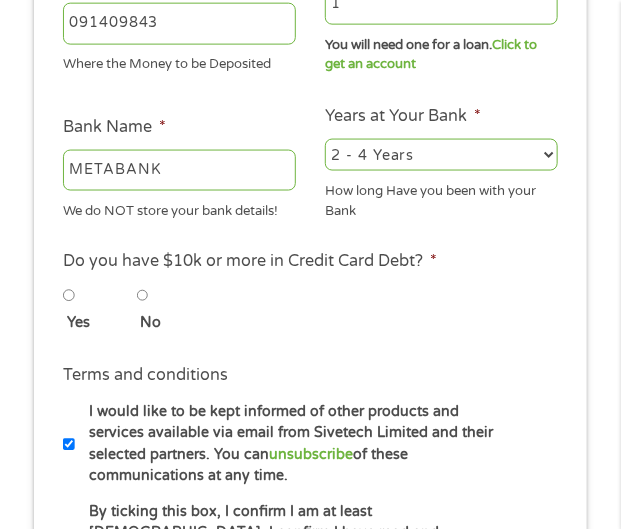 type on "0" 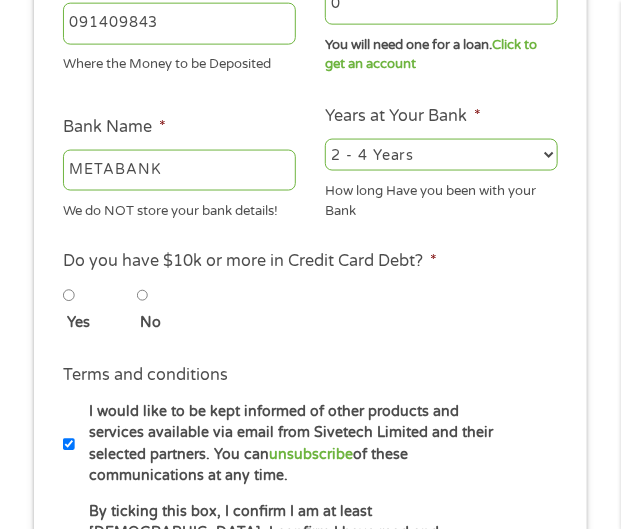 click on "ABA / Routing number *" at bounding box center (158, -20) 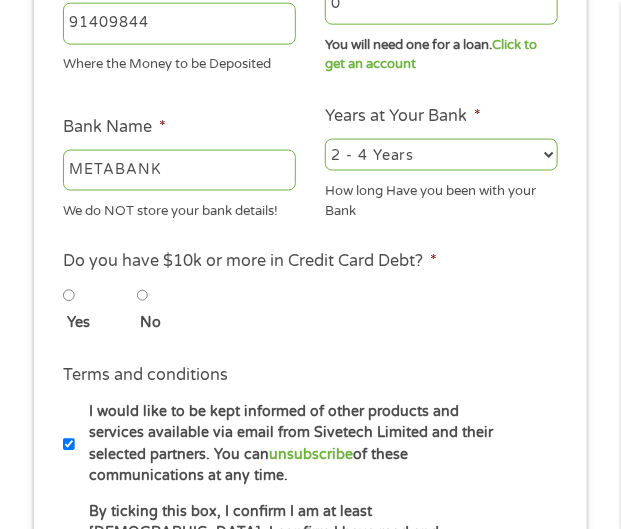 type on "91409843" 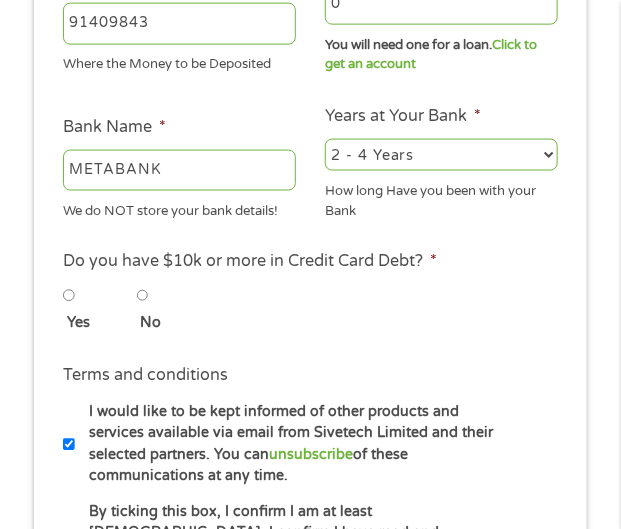 click on "Where the Money to be Deposited" at bounding box center (179, 61) 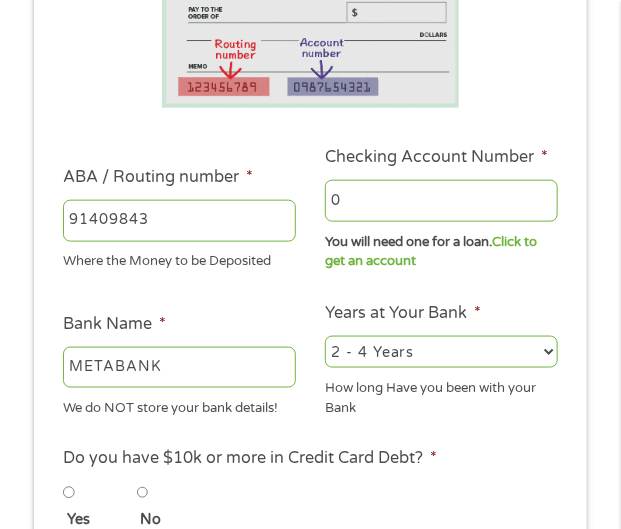 scroll, scrollTop: 335, scrollLeft: 0, axis: vertical 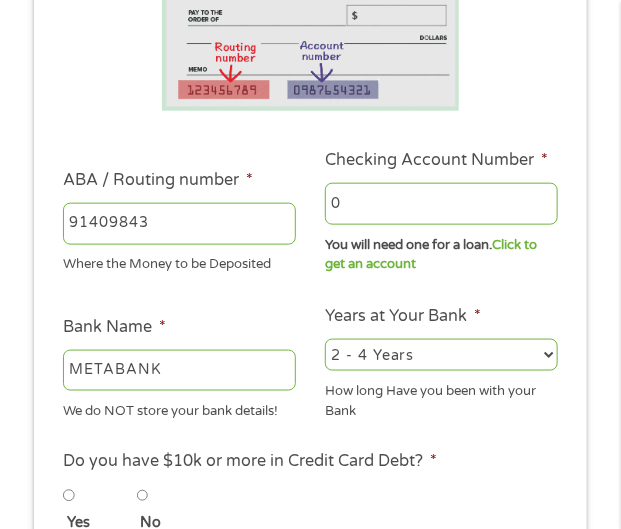 click on "0" at bounding box center [441, 204] 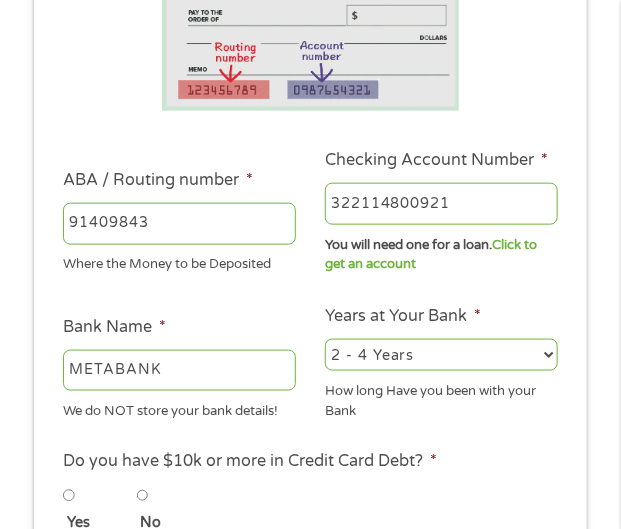 type on "322114800921" 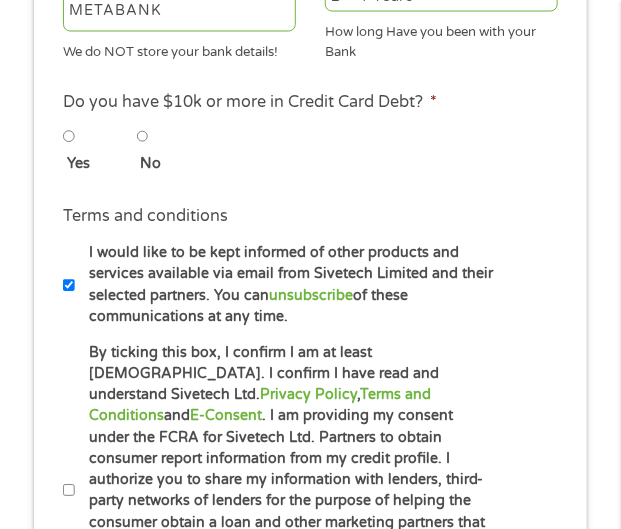 scroll, scrollTop: 734, scrollLeft: 0, axis: vertical 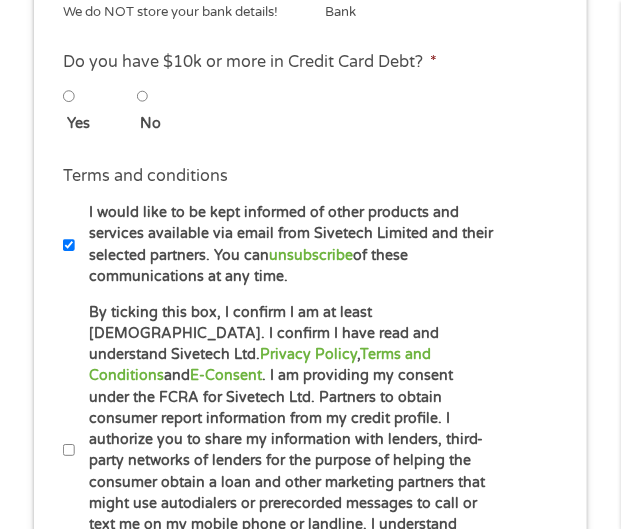 click on "No" at bounding box center (143, 97) 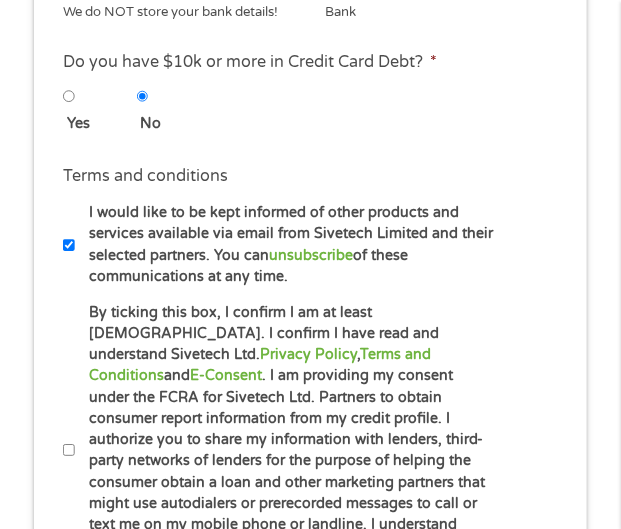 click on "Yes
No" at bounding box center [301, 115] 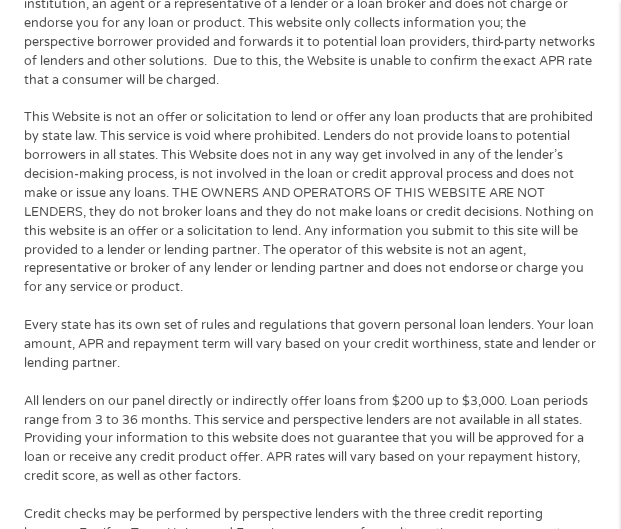 scroll, scrollTop: 1574, scrollLeft: 0, axis: vertical 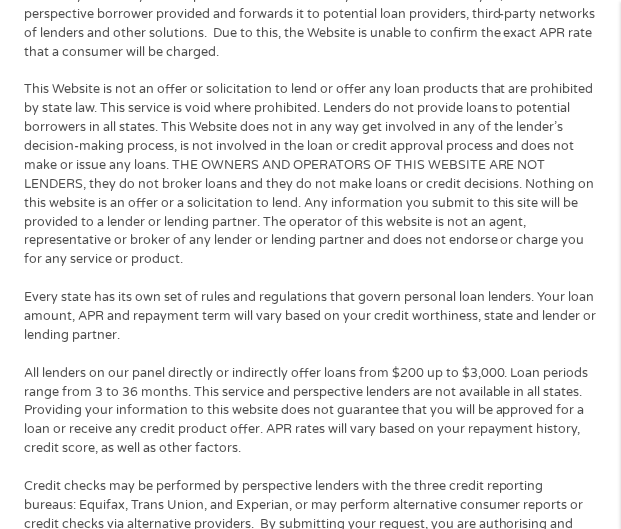 click on "By ticking this box, I confirm I am at least 18 years old. I confirm I have read and understand Sivetech Ltd.  Privacy Policy ,  Terms and Conditions  and  E-Consent . I am providing my consent under the FCRA for Sivetech Ltd. Partners to obtain consumer report information from my credit profile. I authorize you to share my information with lenders, third-party networks of lenders for the purpose of helping the consumer obtain a loan and other marketing partners that might use autodialers or prerecorded messages to call or text me on my mobile phone or landline. I understand consent is not required to obtain a loan. I further understand that I have no obligation to accept a loan once I am connected with an available lender." at bounding box center [69, -389] 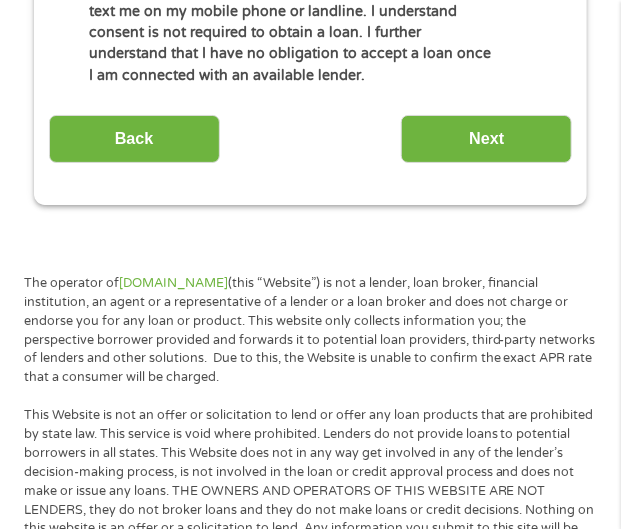 scroll, scrollTop: 8, scrollLeft: 8, axis: both 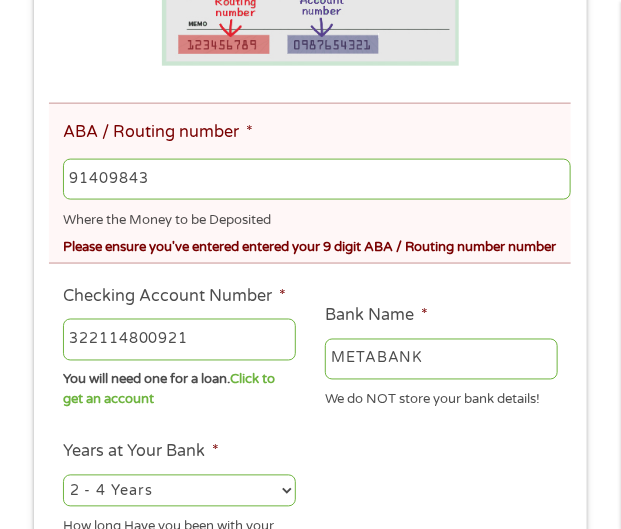 click on "91409843" at bounding box center (317, 180) 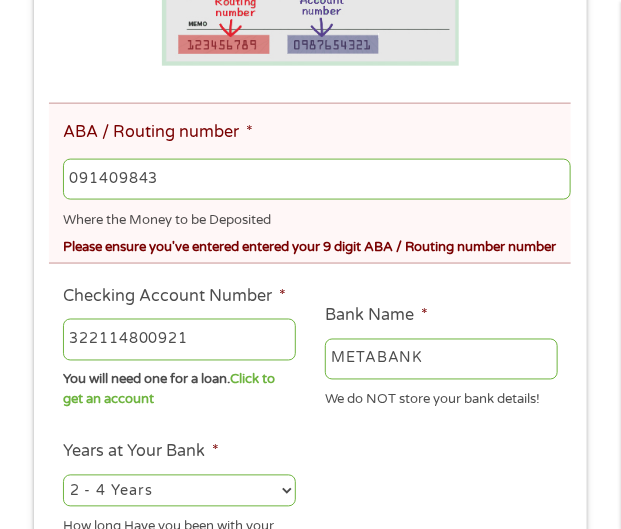 type on "091409843" 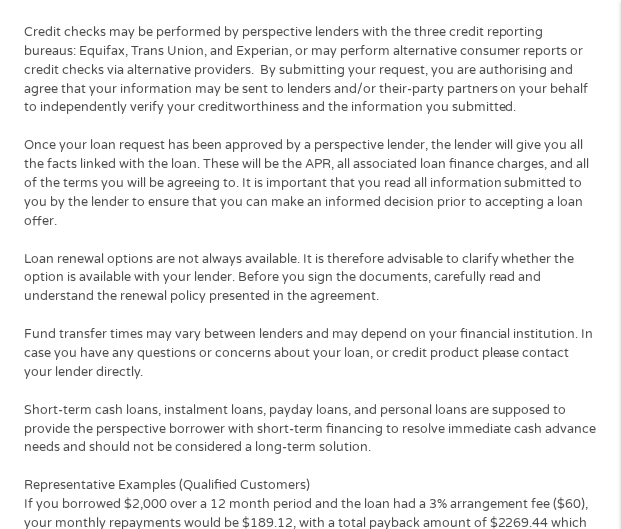 scroll, scrollTop: 2293, scrollLeft: 0, axis: vertical 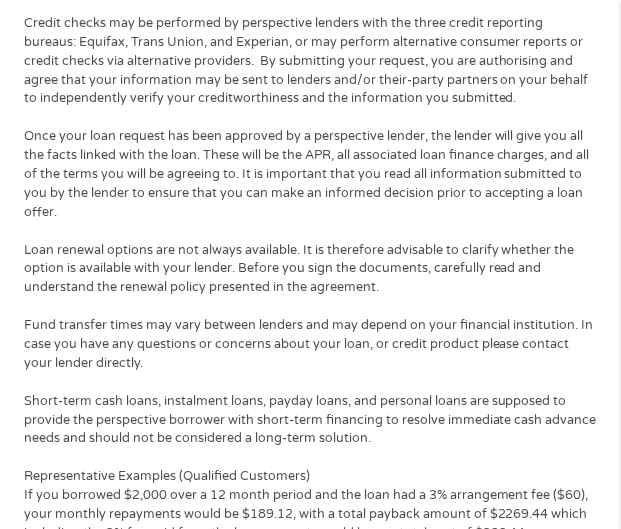 click on "Next" at bounding box center (486, -650) 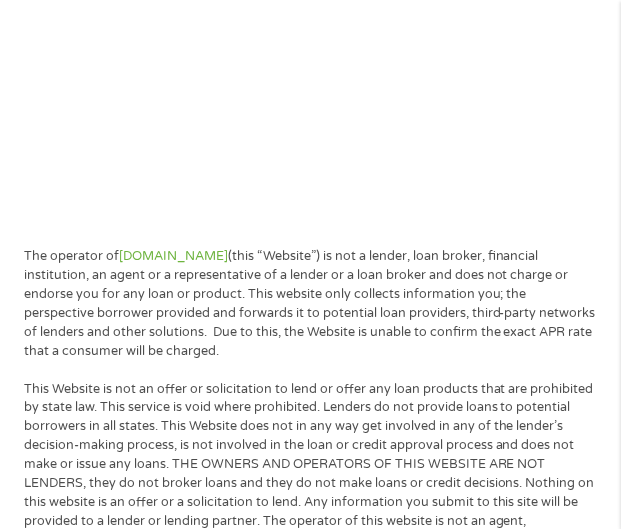 scroll, scrollTop: 8, scrollLeft: 8, axis: both 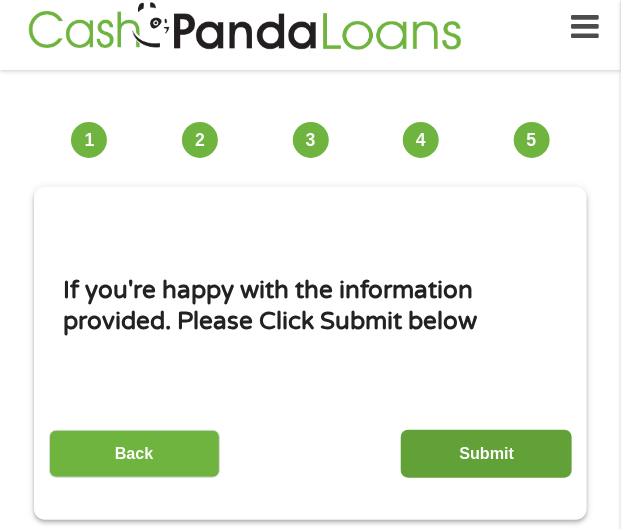 click on "Submit" at bounding box center [486, 454] 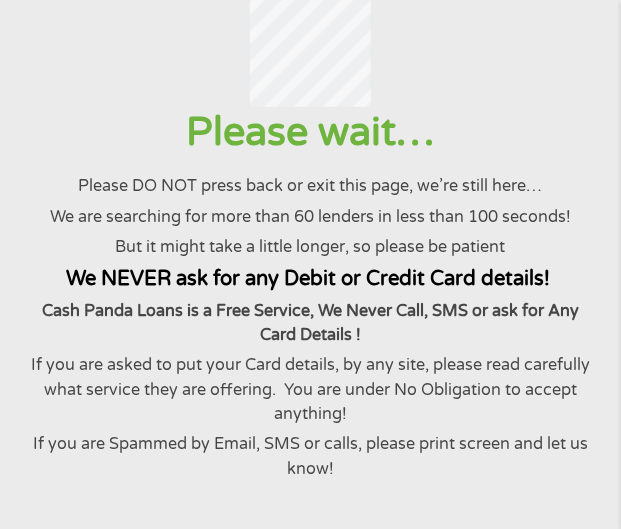 scroll, scrollTop: 0, scrollLeft: 0, axis: both 